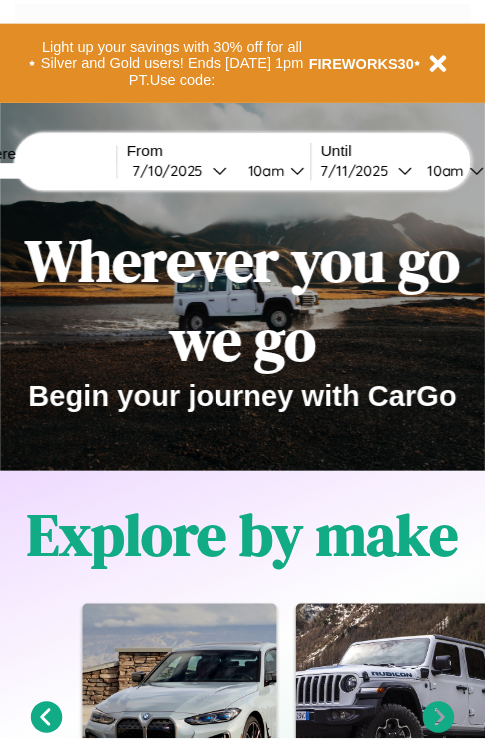 scroll, scrollTop: 0, scrollLeft: 0, axis: both 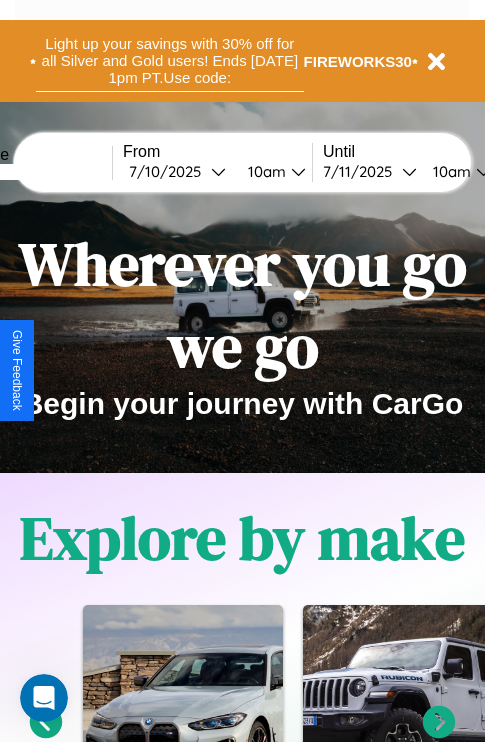 click on "Light up your savings with 30% off for all Silver and Gold users! Ends [DATE] 1pm PT.  Use code:" at bounding box center [170, 61] 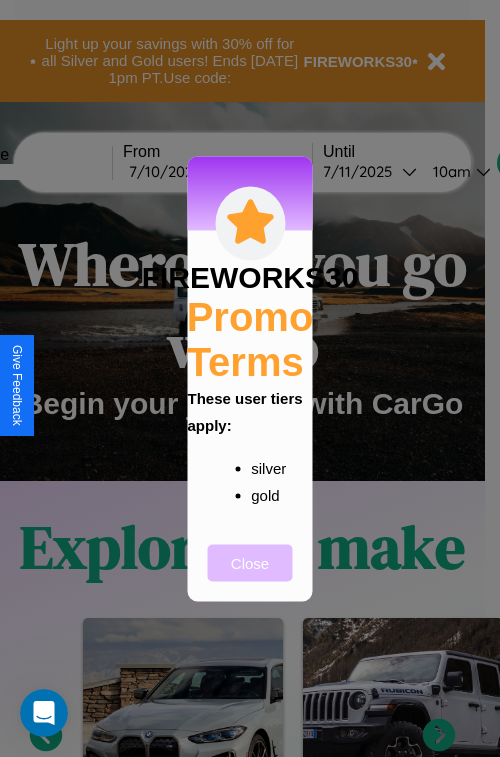 click on "Close" at bounding box center [250, 562] 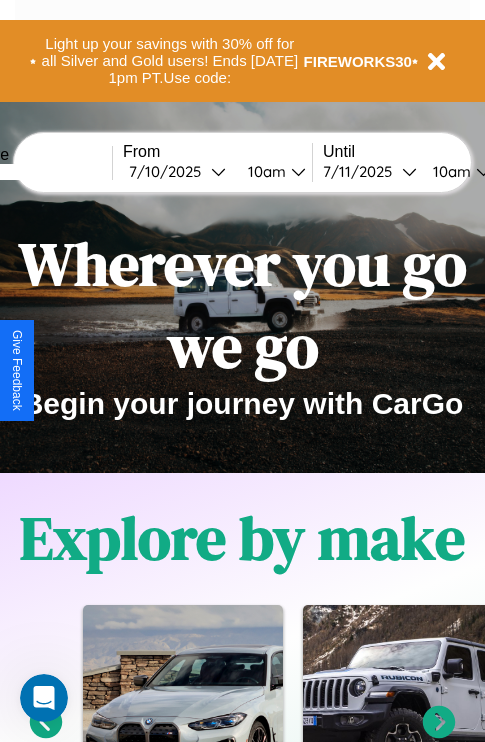 click at bounding box center [37, 172] 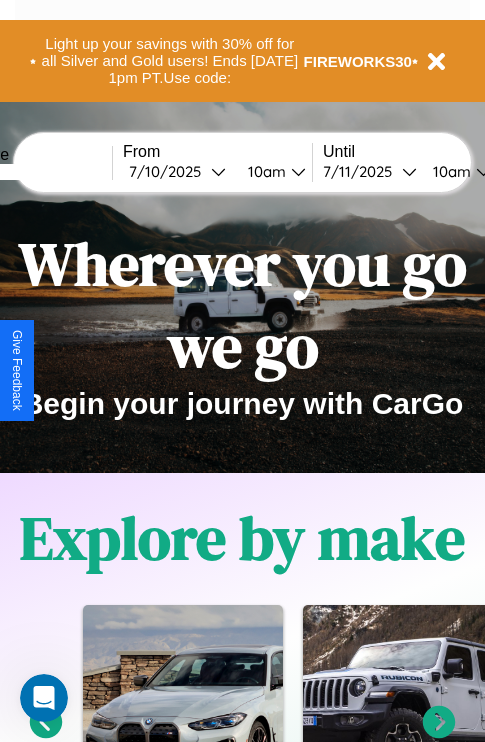 type on "******" 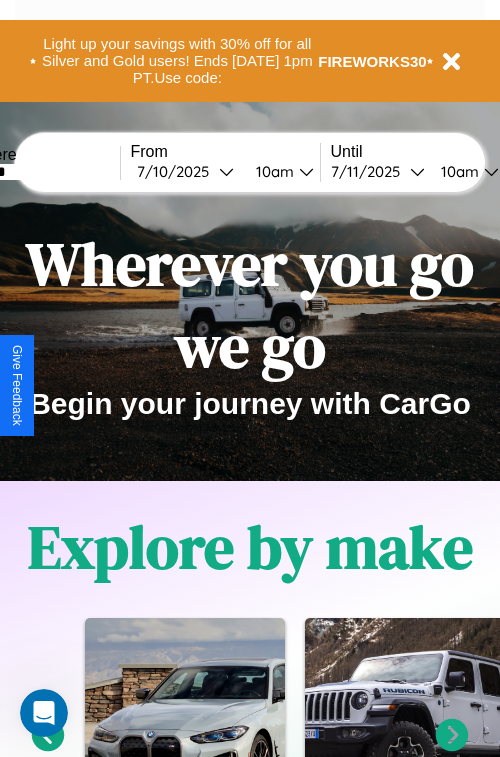 select on "*" 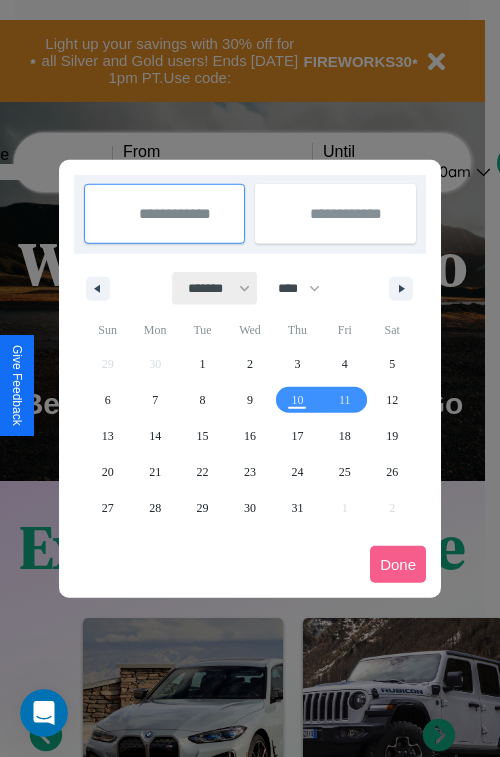 click on "******* ******** ***** ***** *** **** **** ****** ********* ******* ******** ********" at bounding box center [215, 288] 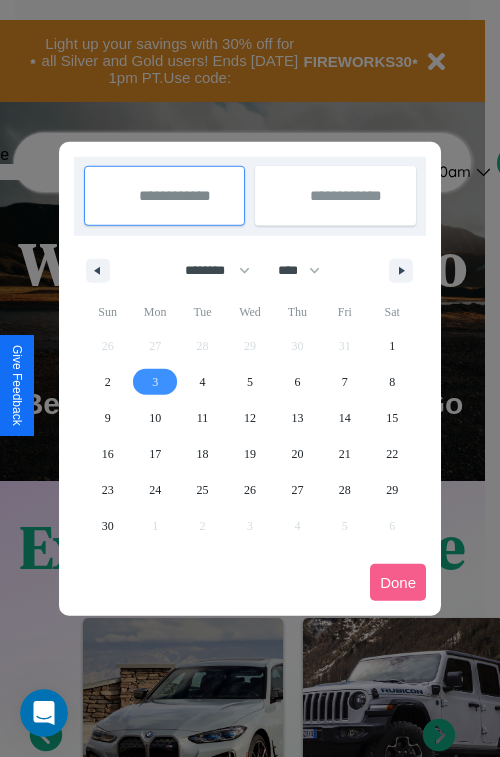click on "3" at bounding box center [155, 382] 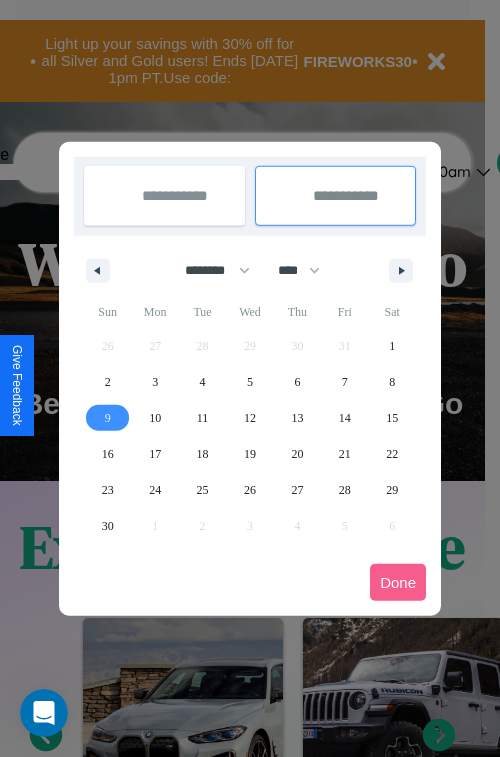 click on "9" at bounding box center [108, 418] 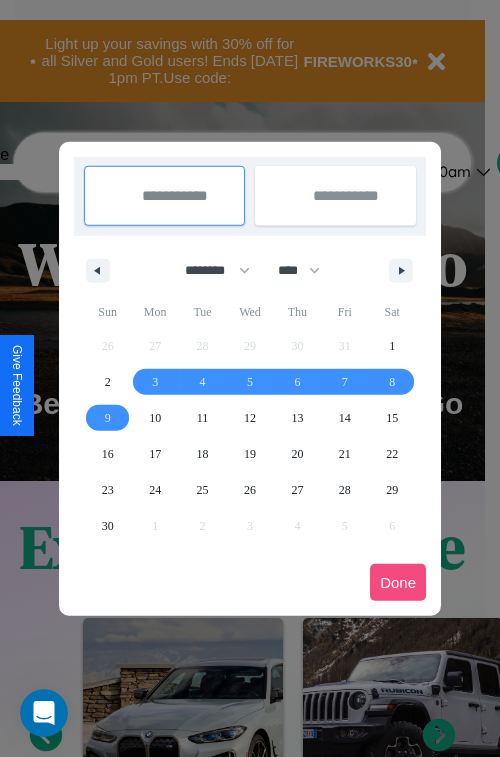 click on "Done" at bounding box center [398, 582] 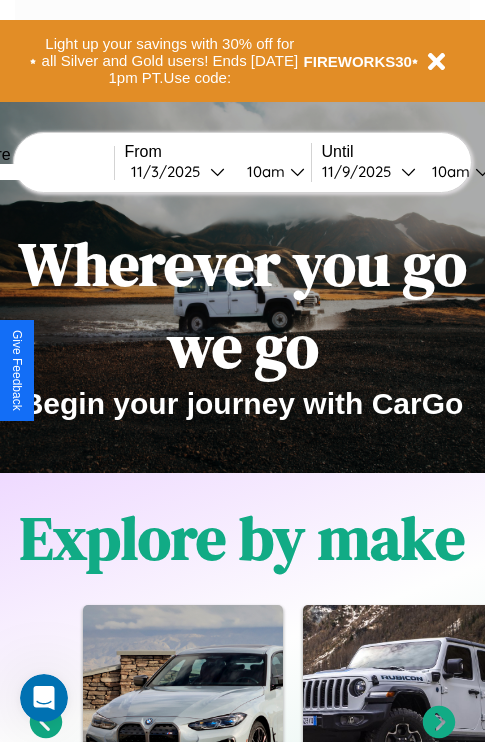 click on "10am" at bounding box center [263, 171] 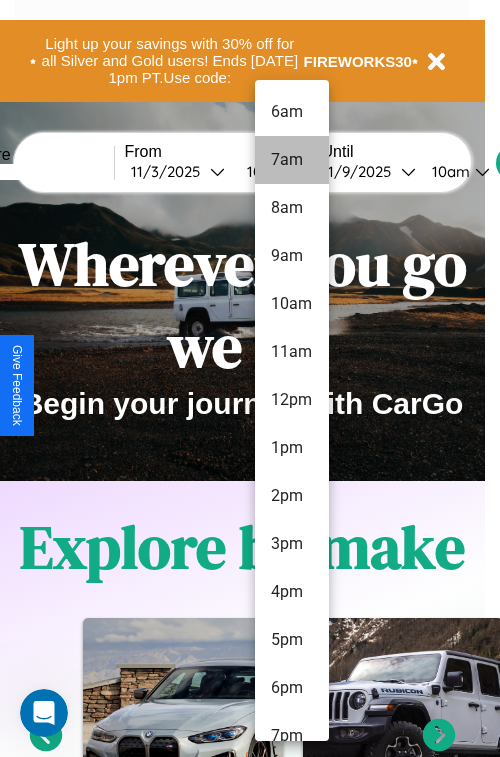 click on "7am" at bounding box center (292, 160) 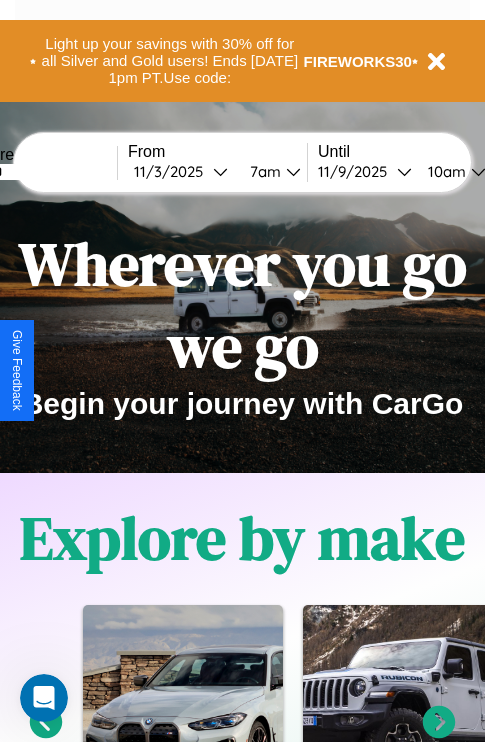 click on "10am" at bounding box center (444, 171) 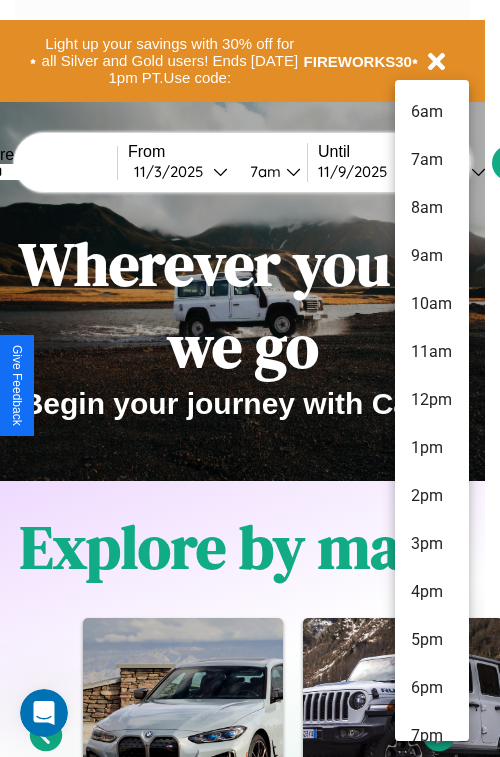 click on "11am" at bounding box center [432, 352] 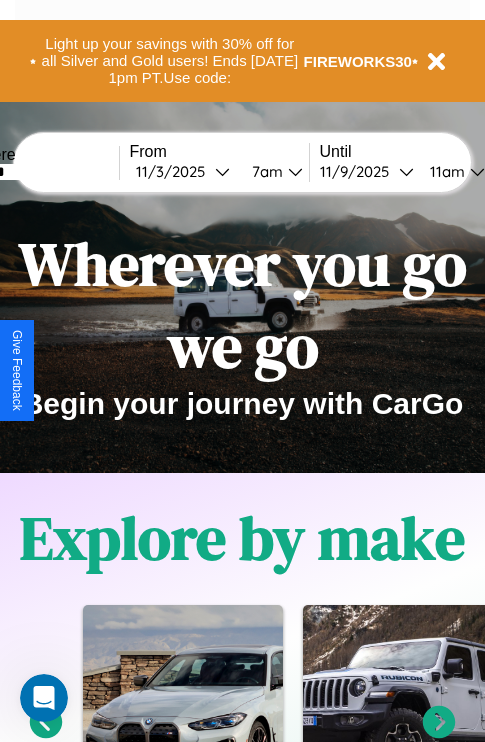 scroll, scrollTop: 0, scrollLeft: 66, axis: horizontal 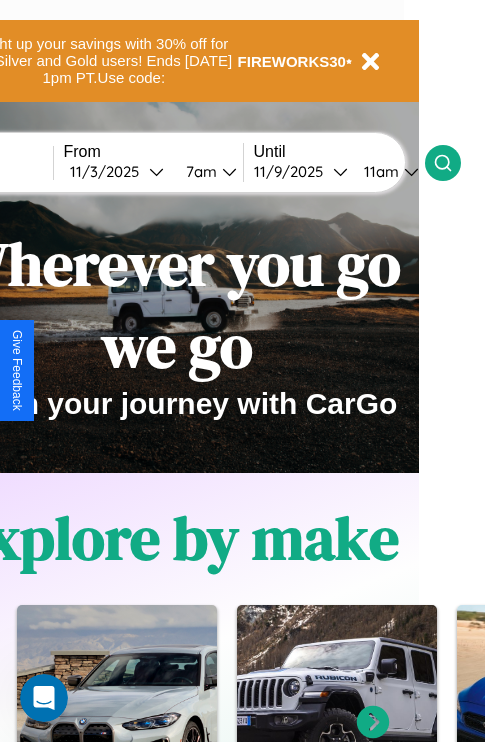 click 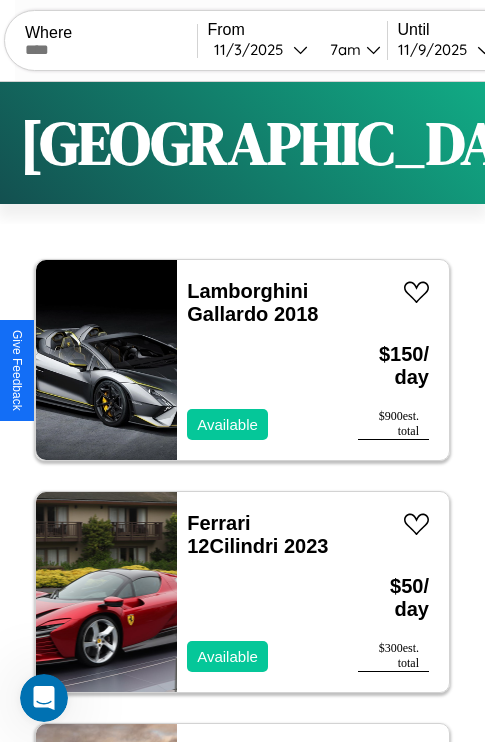 scroll, scrollTop: 66, scrollLeft: 0, axis: vertical 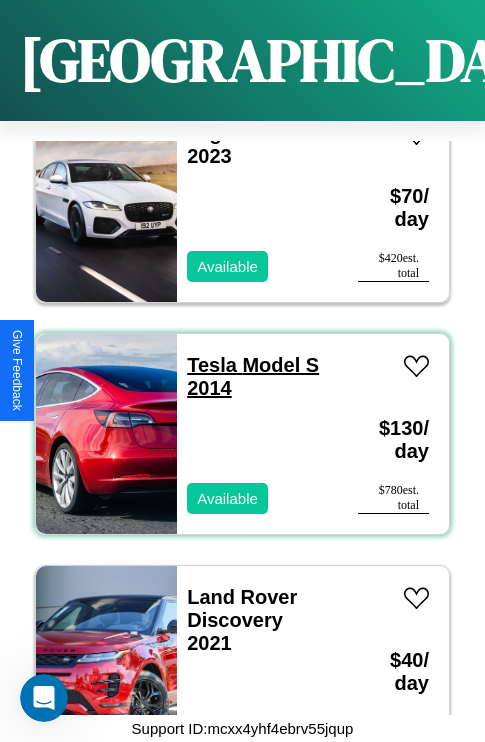 click on "Tesla   Model S   2014" at bounding box center [253, 376] 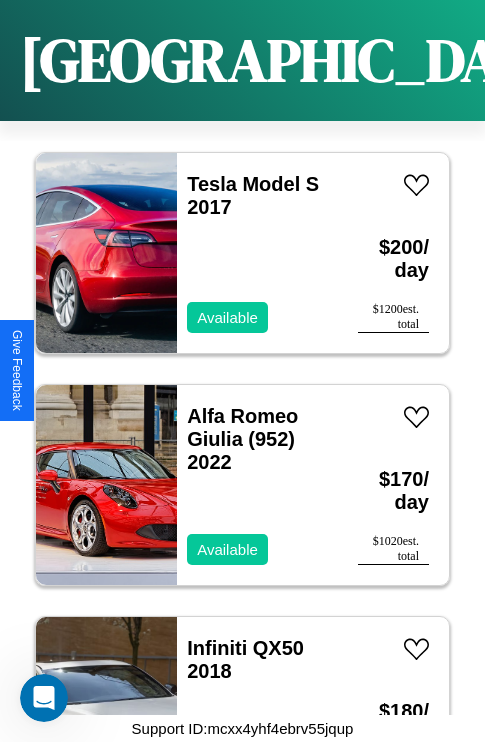 scroll, scrollTop: 68, scrollLeft: 0, axis: vertical 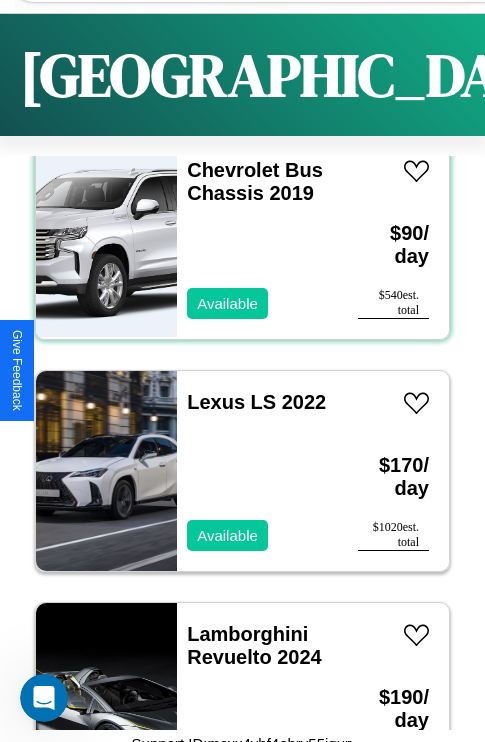 click on "Chevrolet   Bus Chassis   2019 Available" at bounding box center [257, 239] 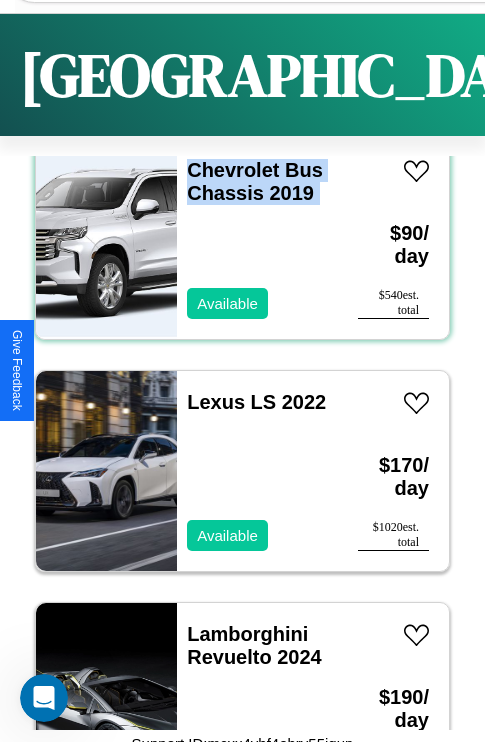 click on "Chevrolet   Bus Chassis   2019 Available" at bounding box center (257, 239) 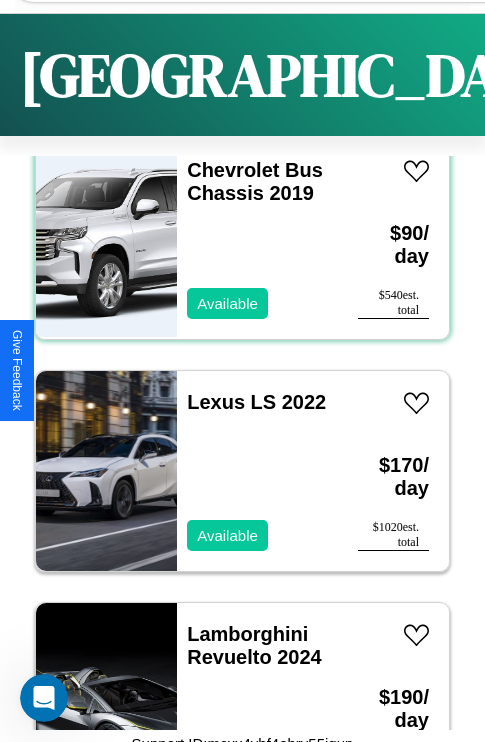 click on "Chevrolet   Bus Chassis   2019 Available" at bounding box center (257, 239) 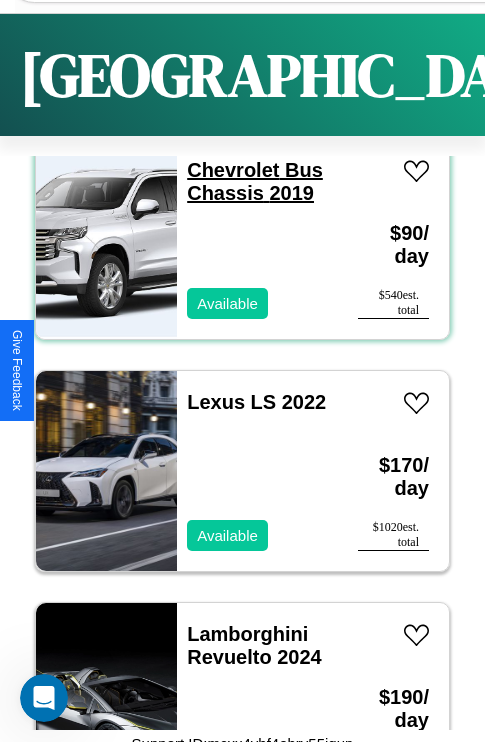 click on "Chevrolet   Bus Chassis   2019" at bounding box center [255, 181] 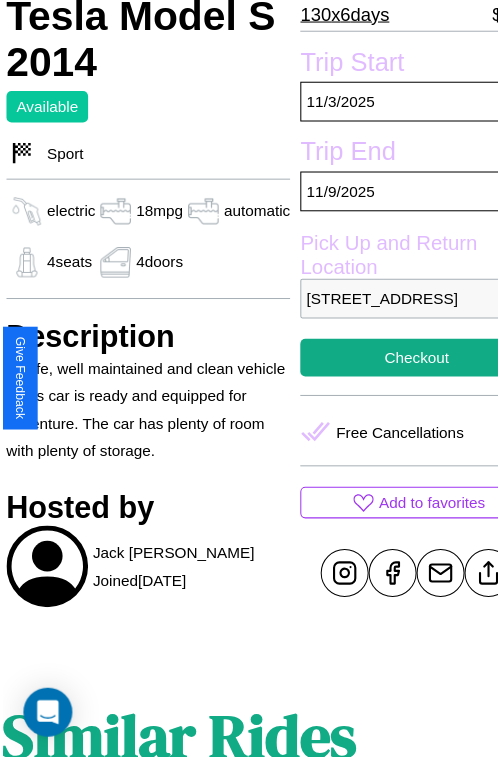 scroll, scrollTop: 550, scrollLeft: 96, axis: both 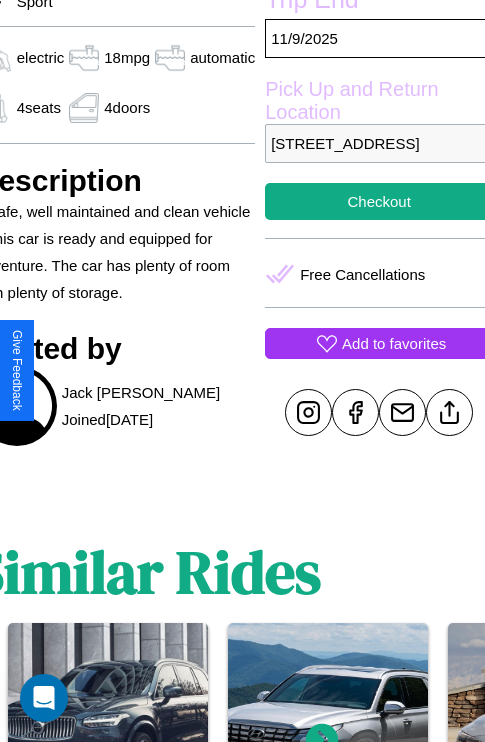 click on "Add to favorites" at bounding box center (394, 343) 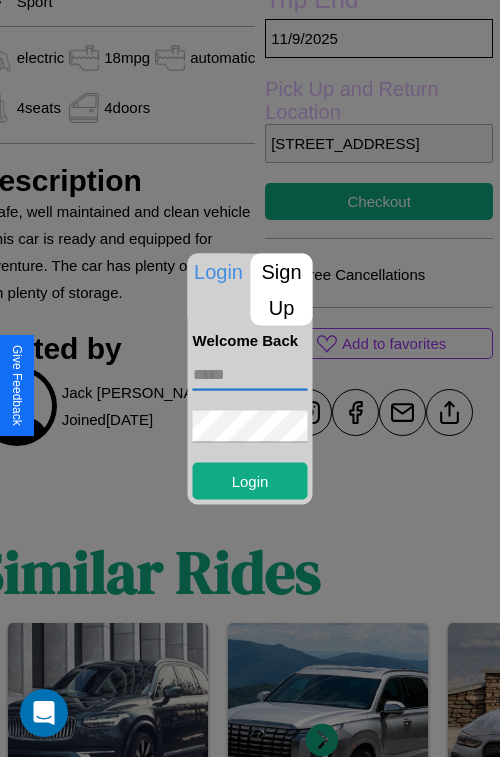 click at bounding box center [250, 374] 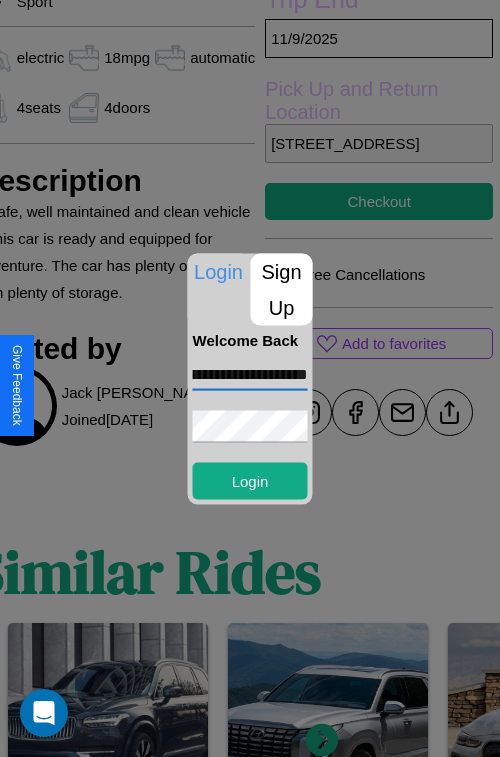 scroll, scrollTop: 0, scrollLeft: 92, axis: horizontal 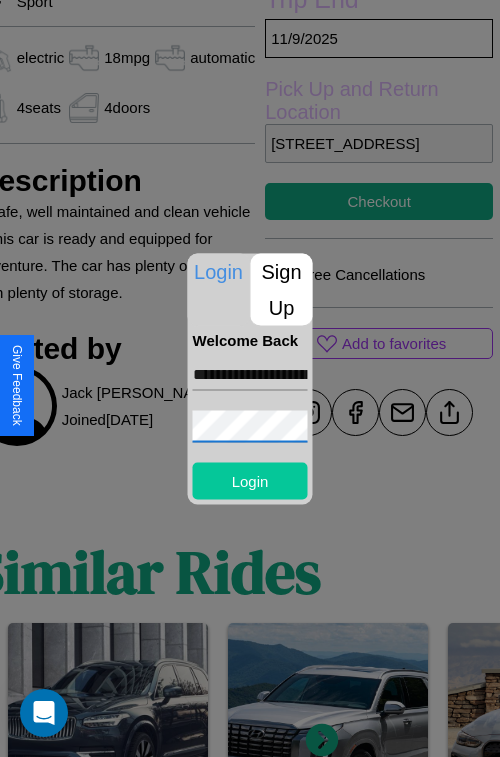 click on "Login" at bounding box center [250, 480] 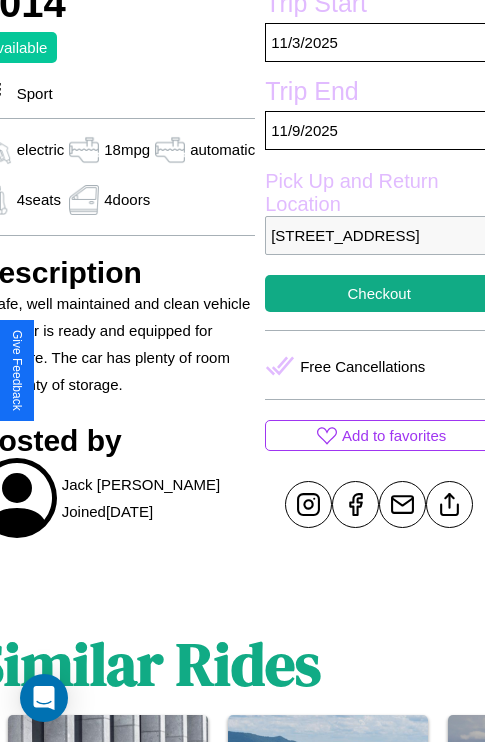 scroll, scrollTop: 408, scrollLeft: 96, axis: both 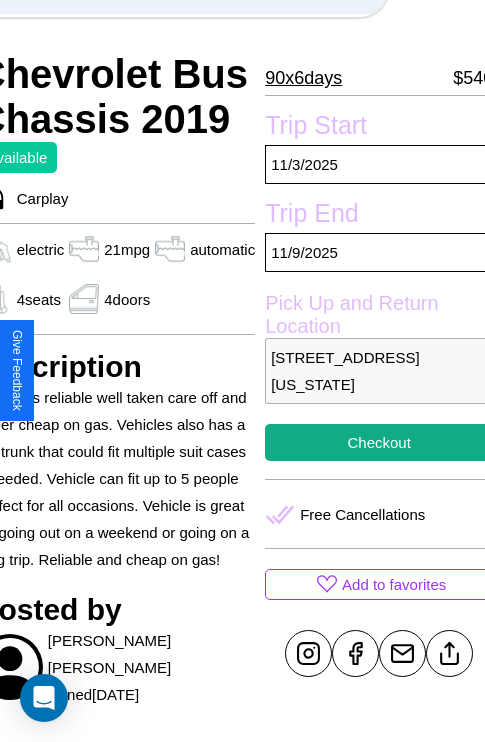 click on "9127 Washington Street  Dublin  81279 Ireland" at bounding box center (379, 371) 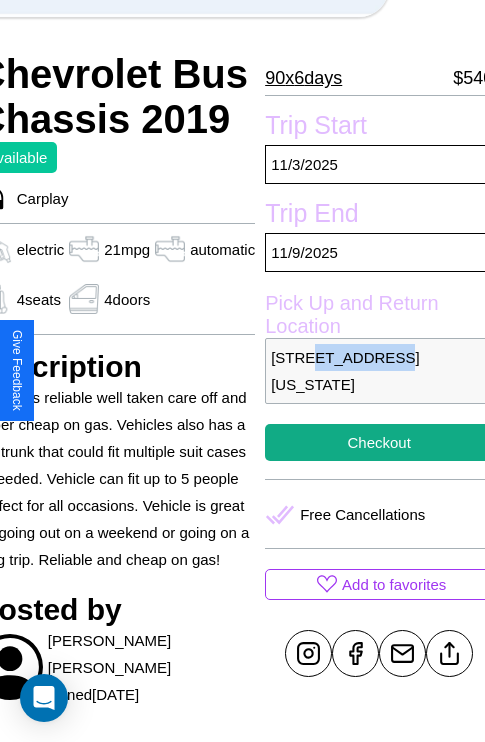 click on "9127 Washington Street  Dublin  81279 Ireland" at bounding box center (379, 371) 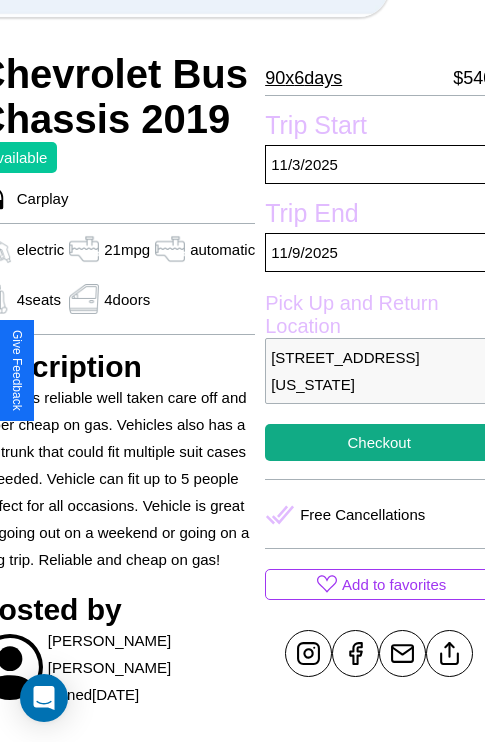 click on "9127 Washington Street  Dublin  81279 Ireland" at bounding box center [379, 371] 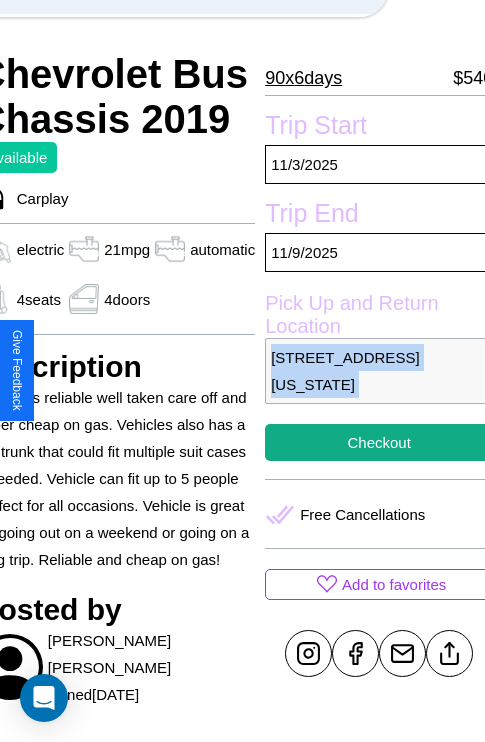 click on "9127 Washington Street  Dublin  81279 Ireland" at bounding box center [379, 371] 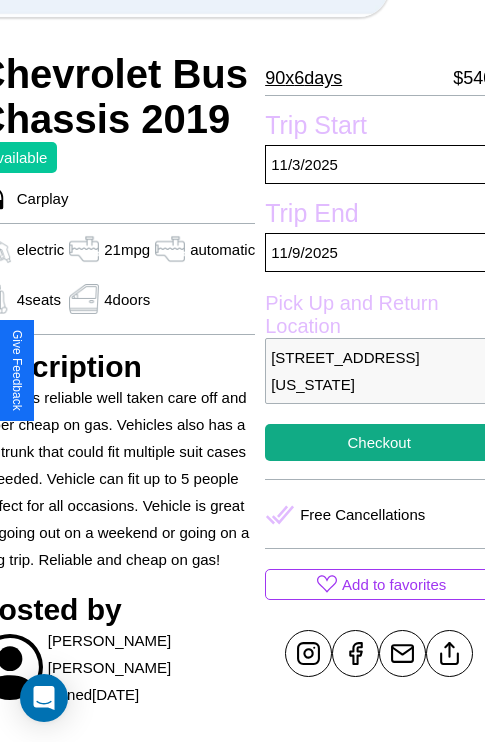 click on "9127 Washington Street  Dublin  81279 Ireland" at bounding box center [379, 371] 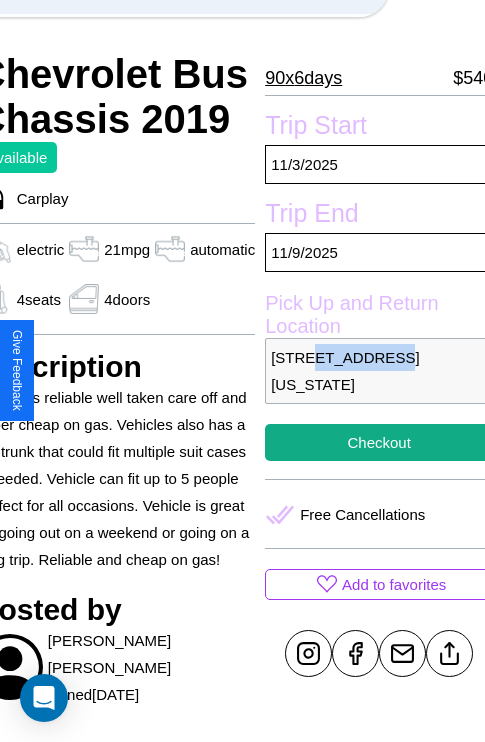 click on "9127 Washington Street  Dublin  81279 Ireland" at bounding box center (379, 371) 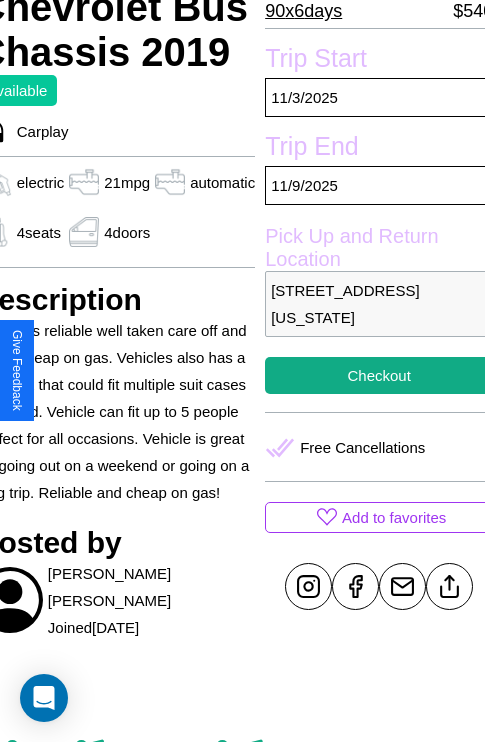 scroll, scrollTop: 407, scrollLeft: 96, axis: both 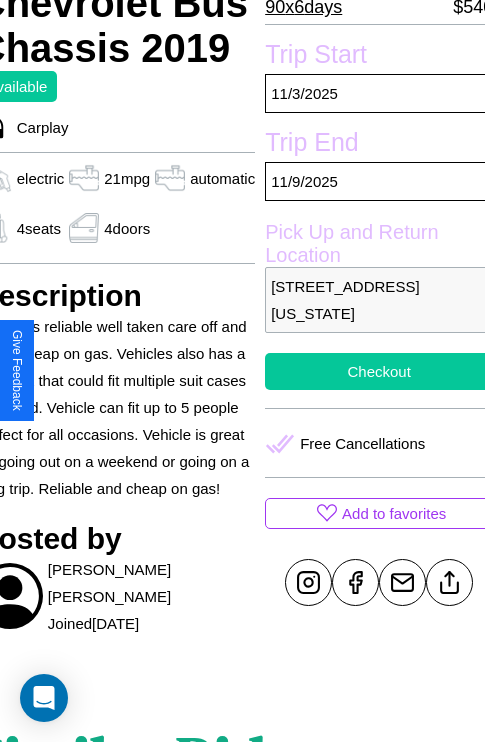 click on "Checkout" at bounding box center [379, 371] 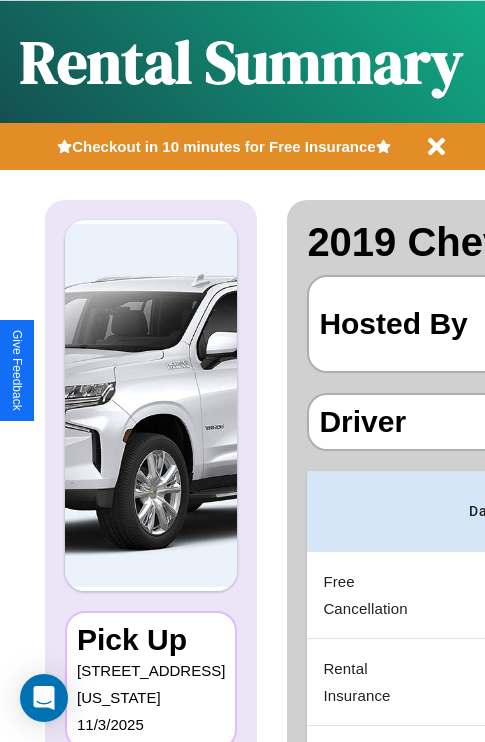 scroll, scrollTop: 0, scrollLeft: 387, axis: horizontal 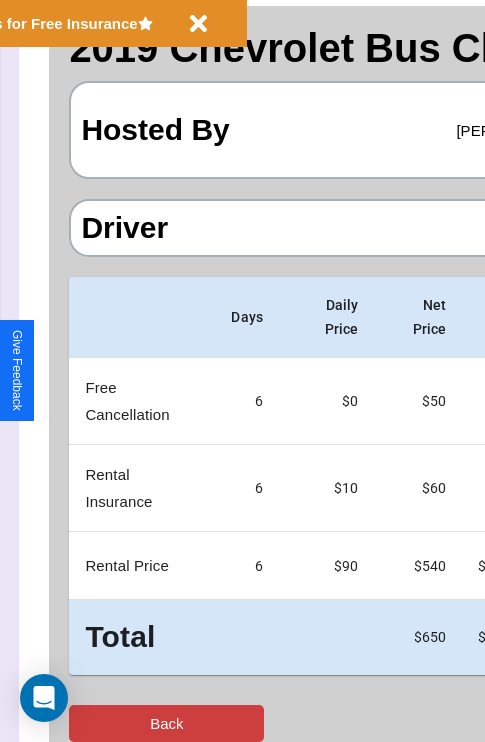 click on "Back" at bounding box center (166, 723) 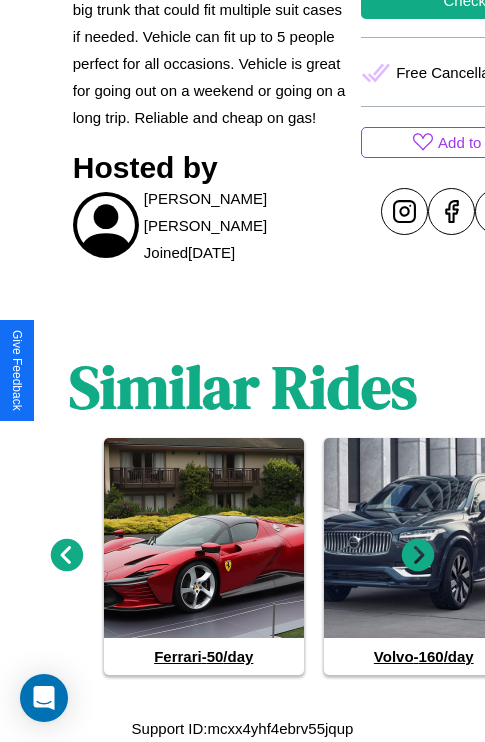 scroll, scrollTop: 822, scrollLeft: 0, axis: vertical 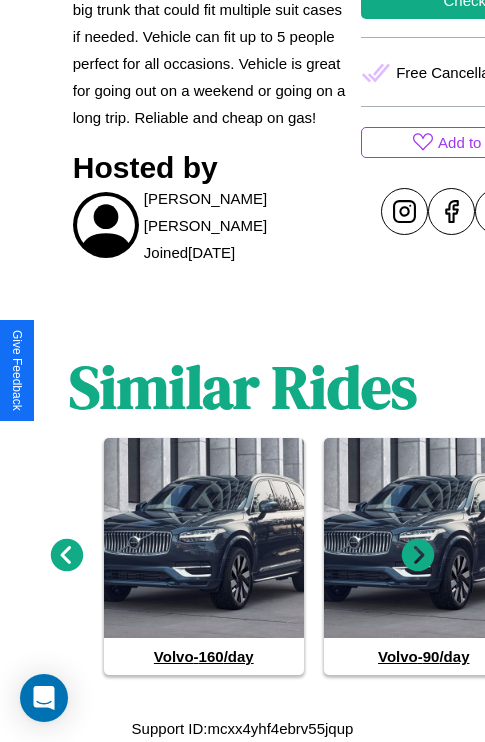 click 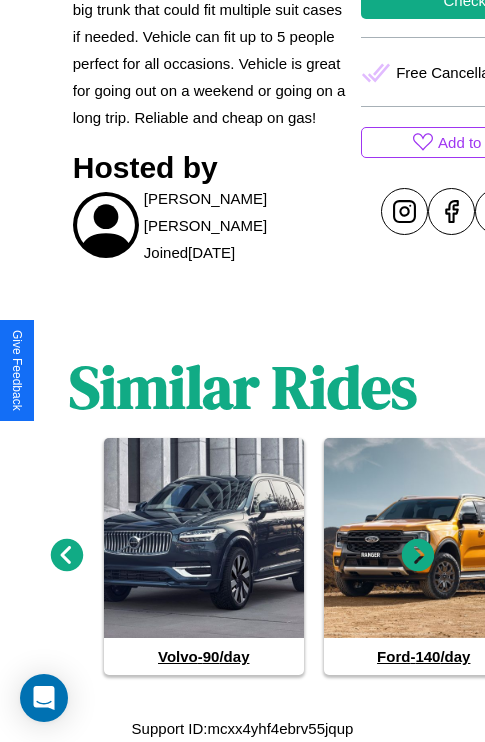 click 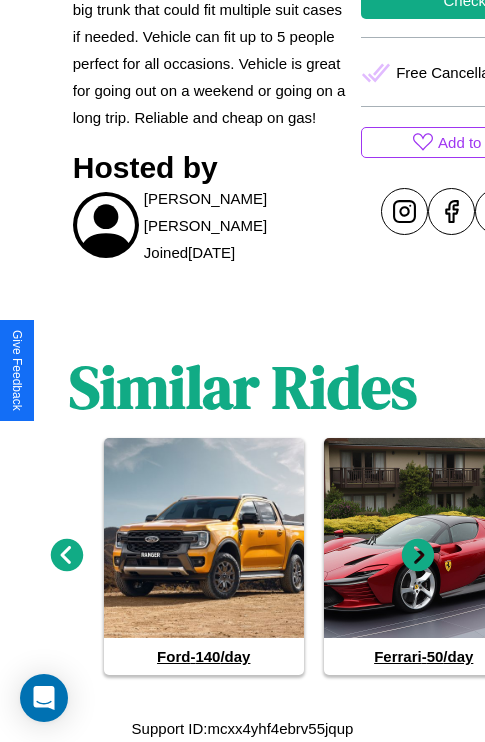 click 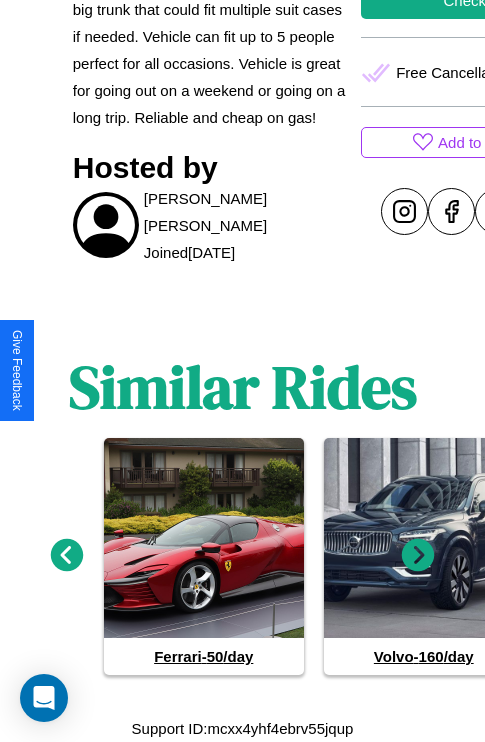 click 